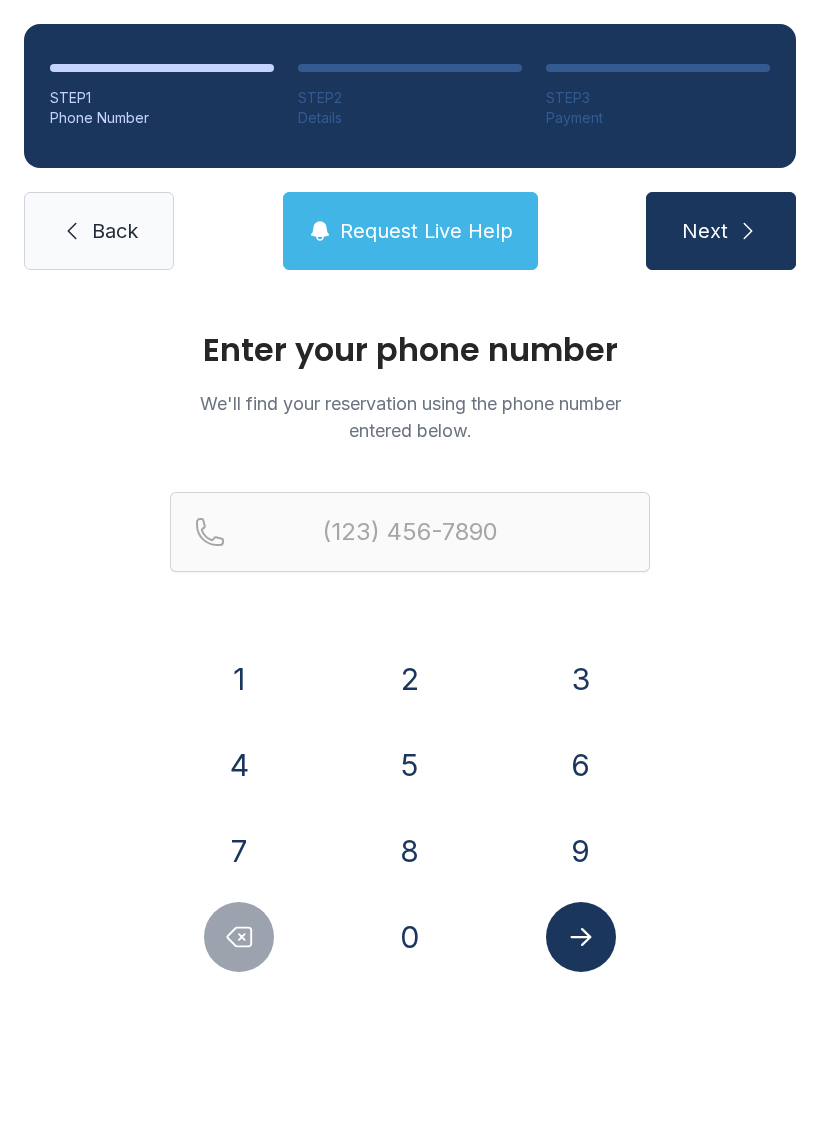 scroll, scrollTop: 0, scrollLeft: 0, axis: both 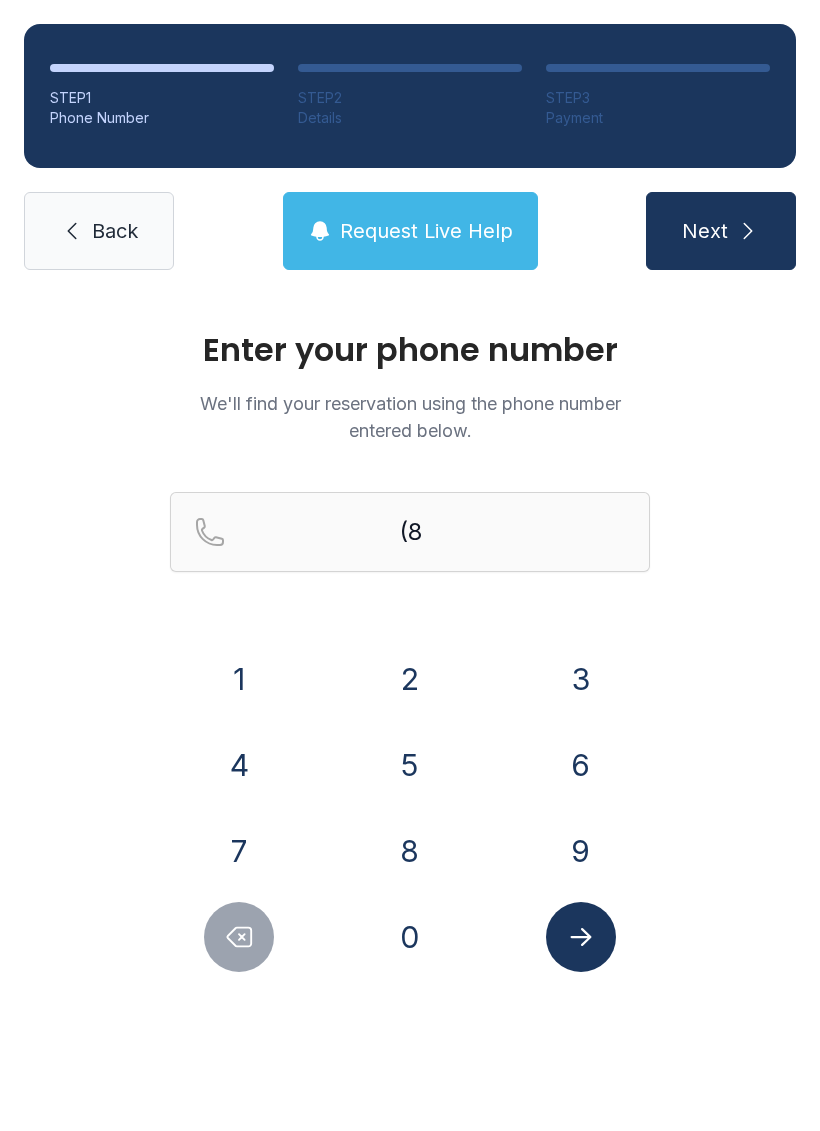 click on "0" at bounding box center [239, 679] 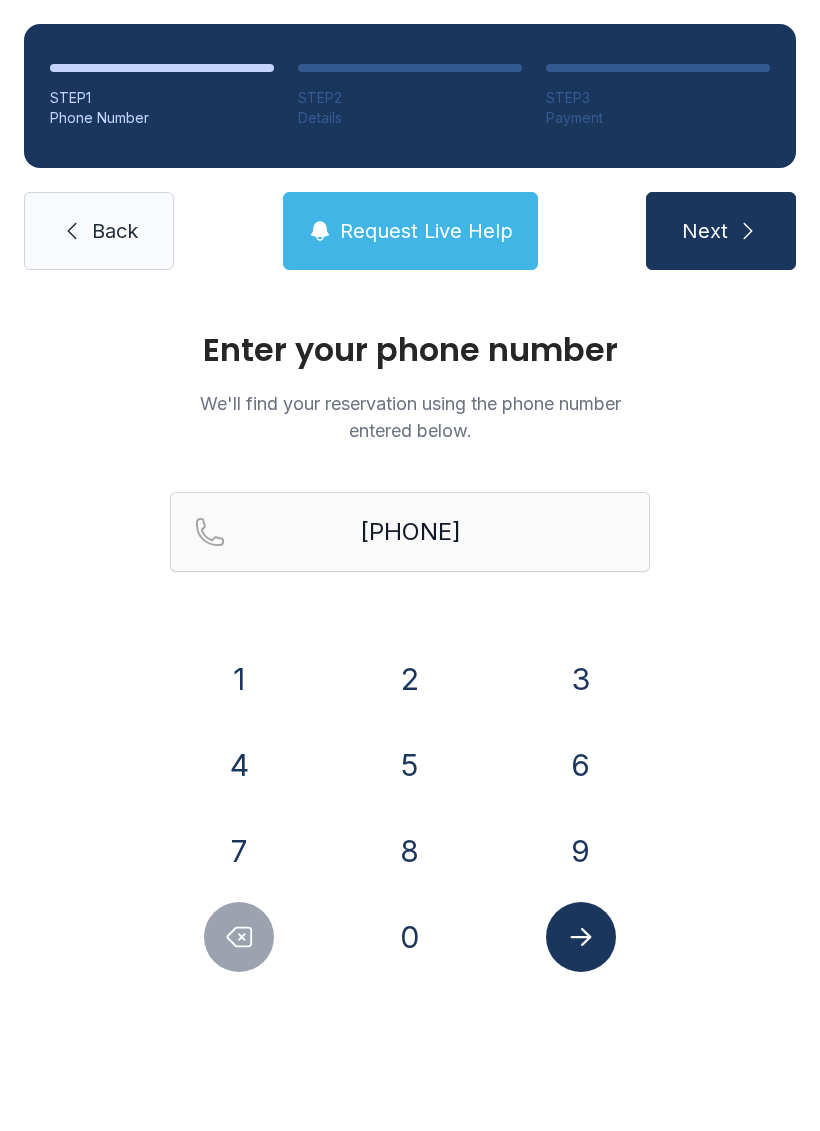 click on "3" at bounding box center (239, 679) 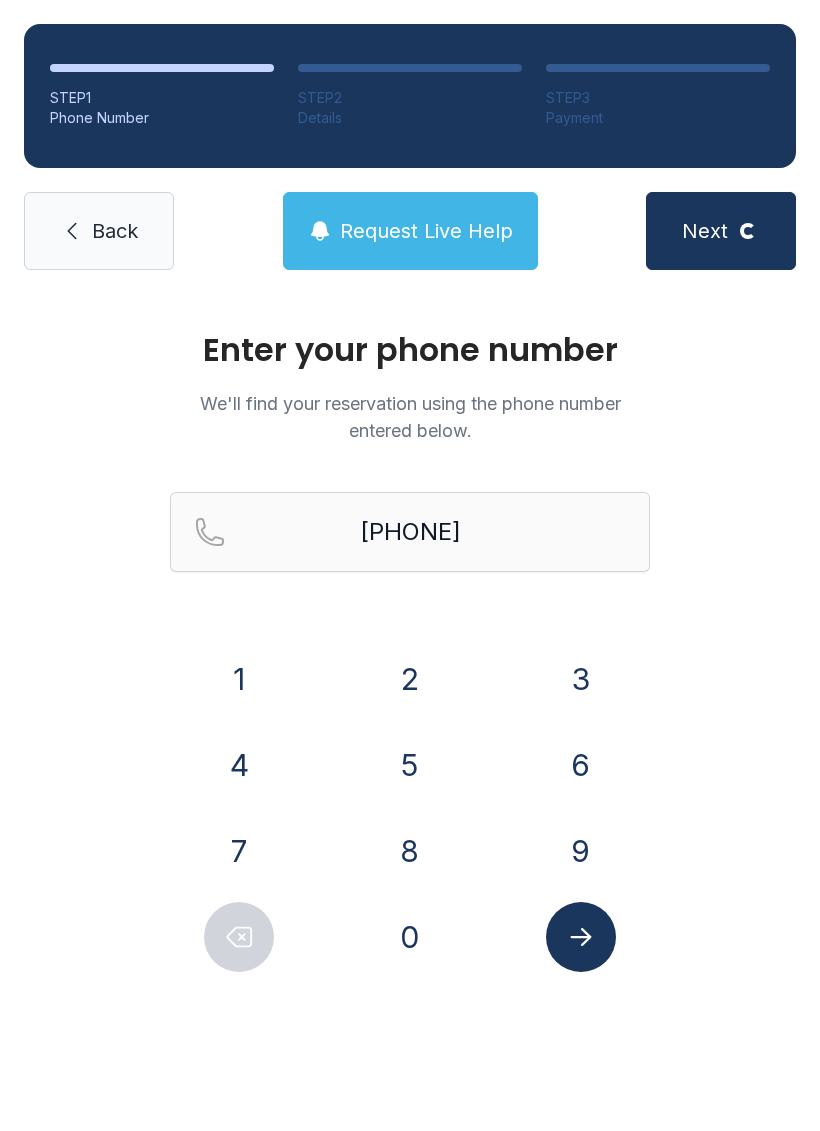 click at bounding box center (581, 937) 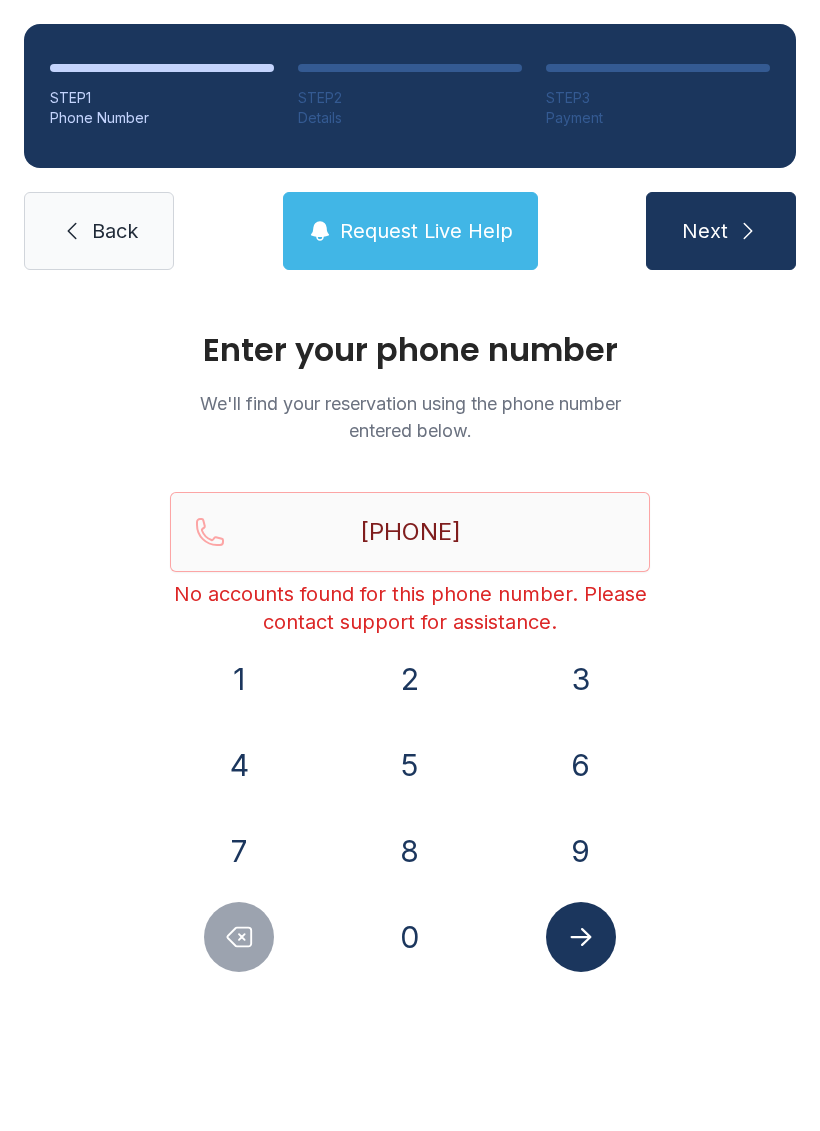 click on "Back" at bounding box center (99, 231) 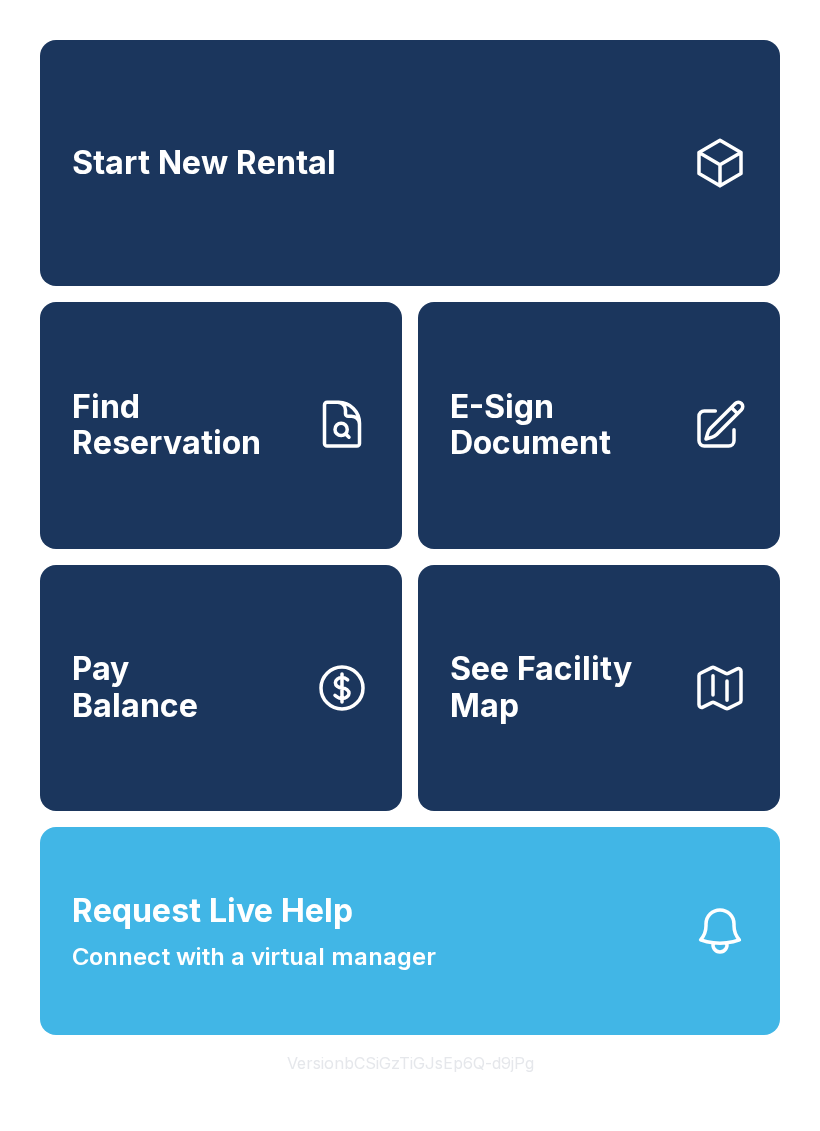 click on "Find Reservation" at bounding box center (185, 425) 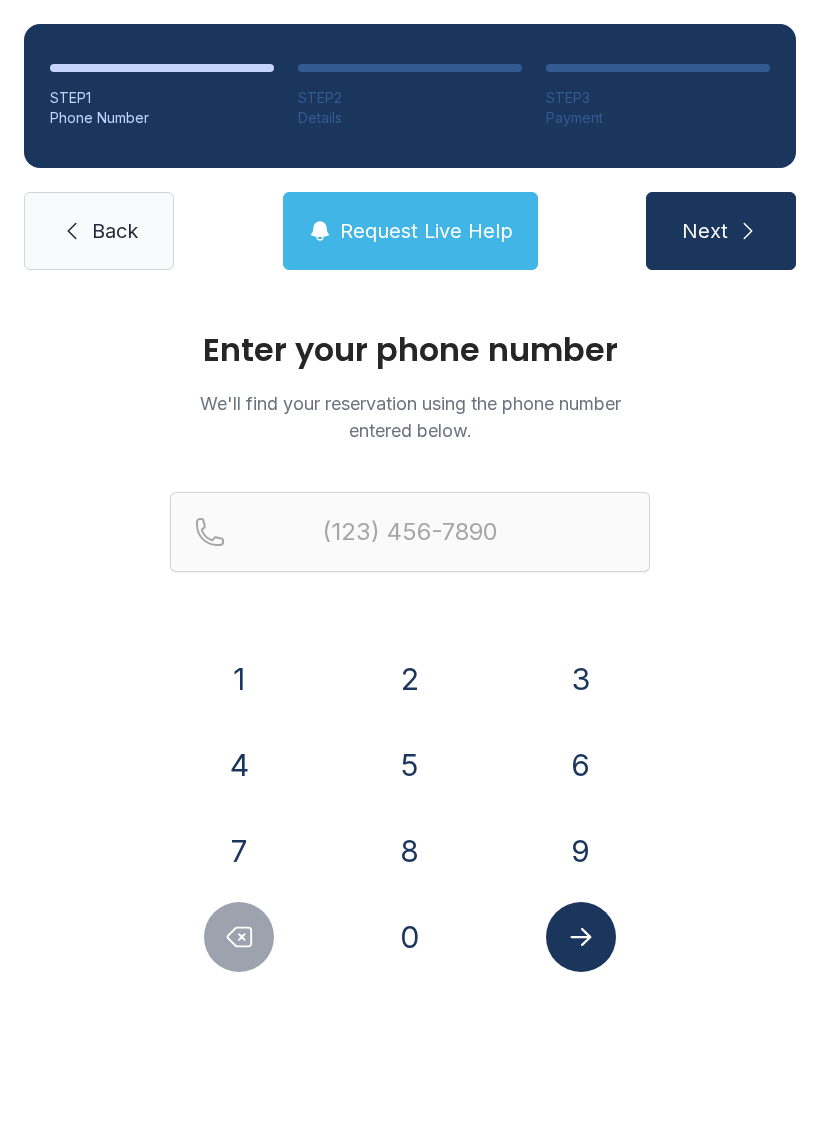 click on "8" at bounding box center [239, 679] 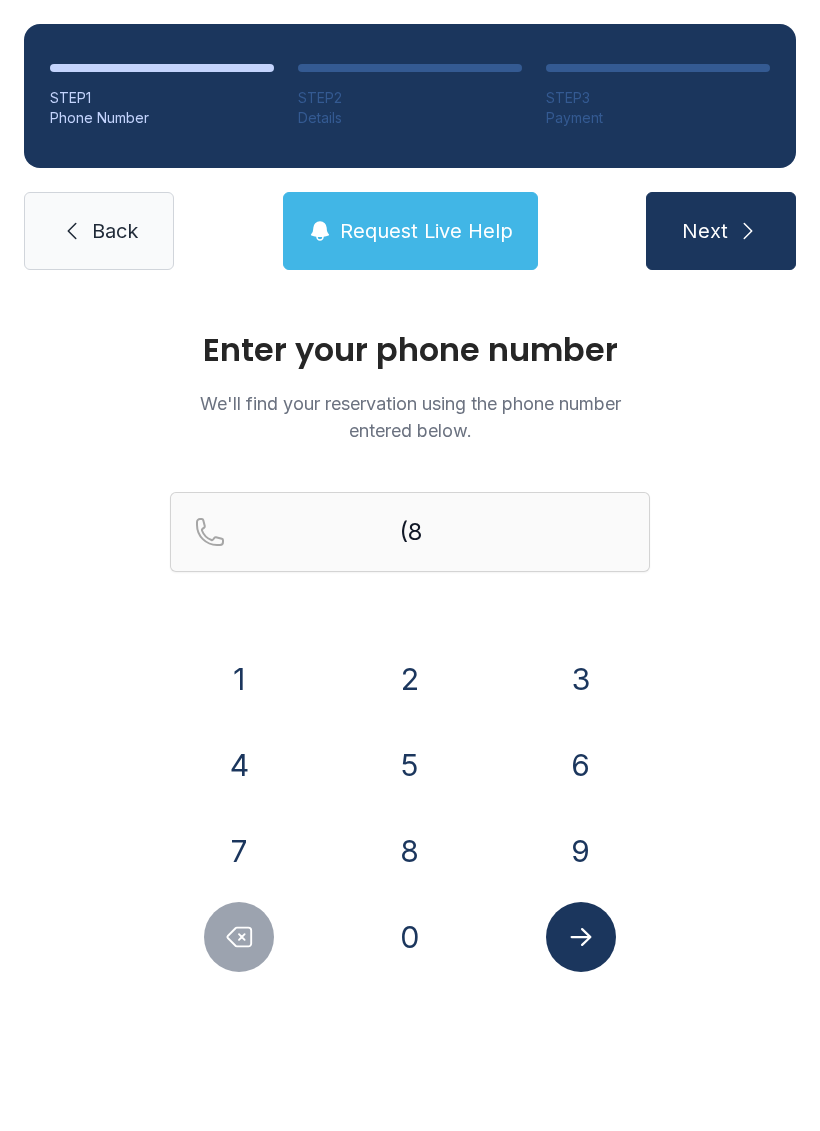 click on "0" at bounding box center (239, 679) 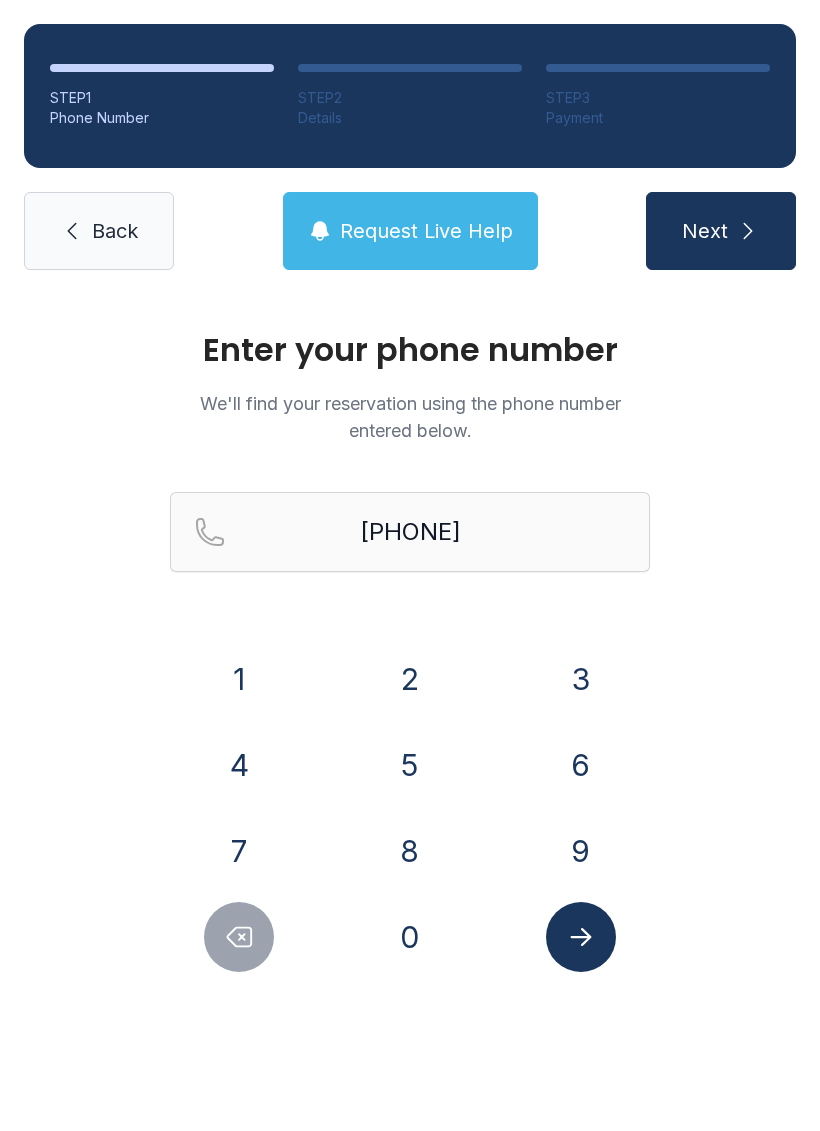 click on "3" at bounding box center (239, 679) 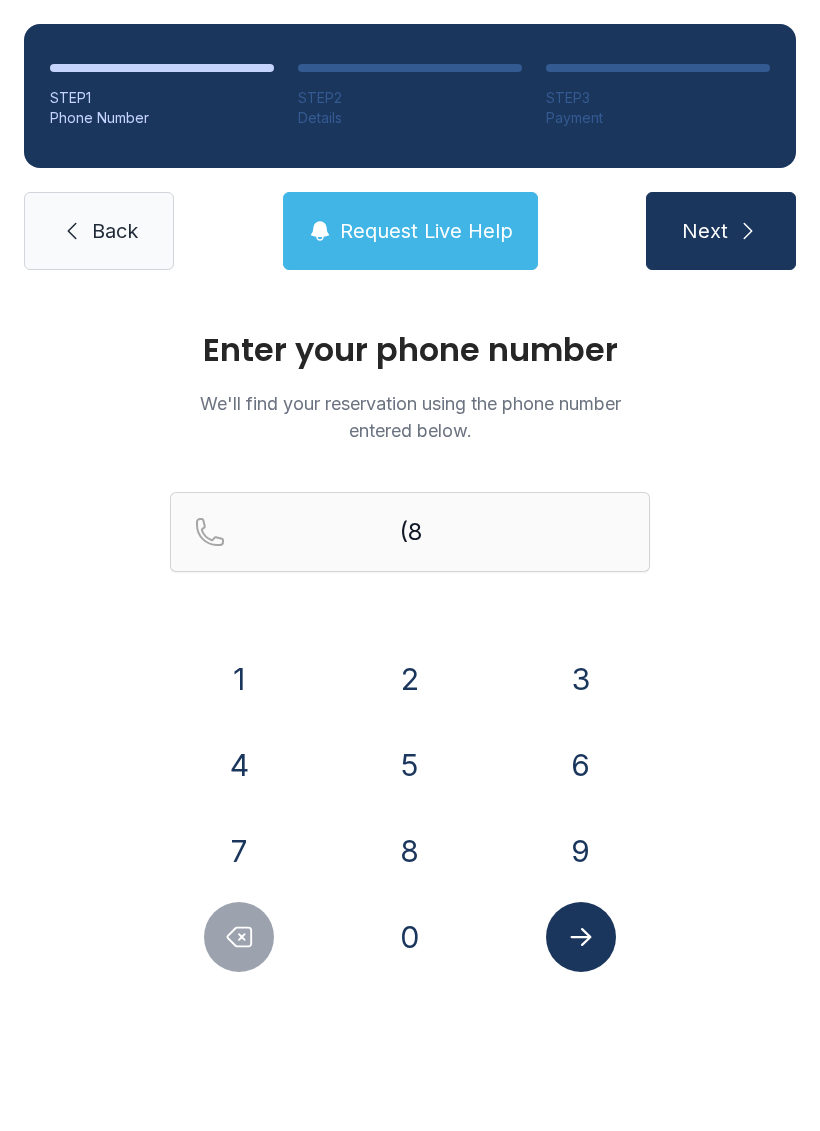 click at bounding box center [239, 937] 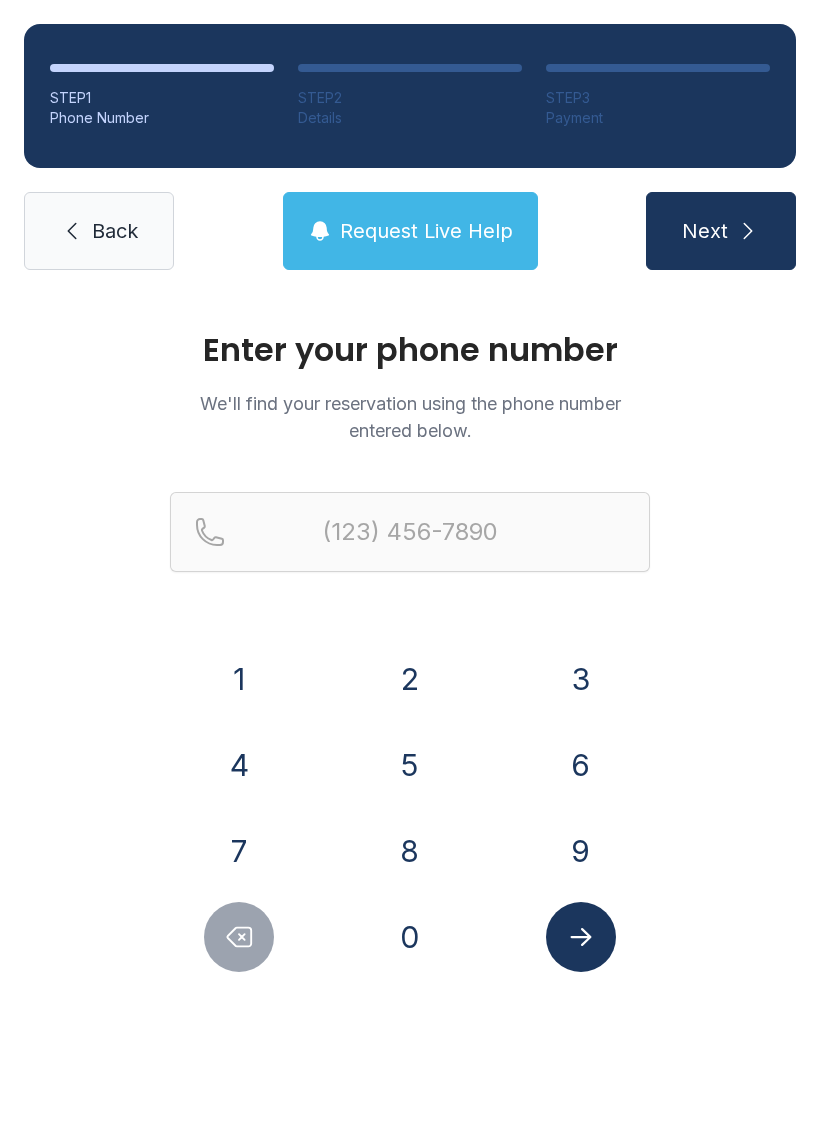 click on "Back" at bounding box center (99, 231) 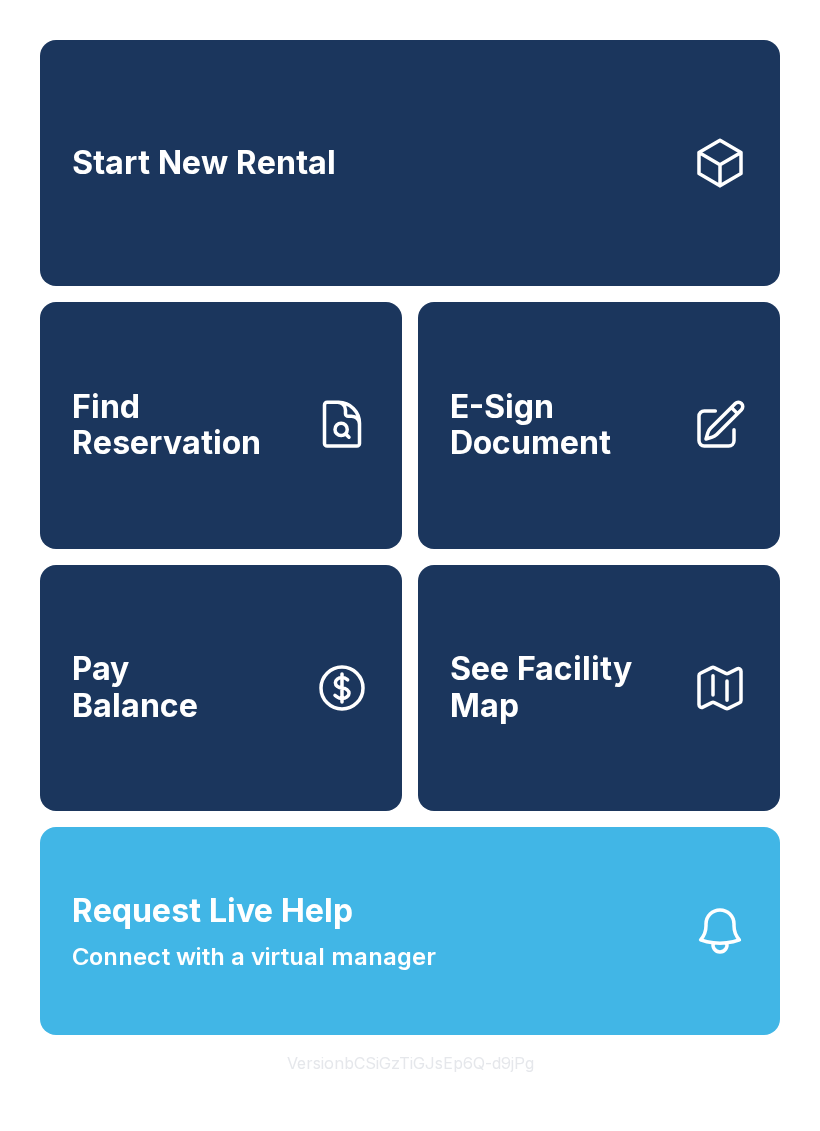 click on "Find Reservation" at bounding box center [221, 425] 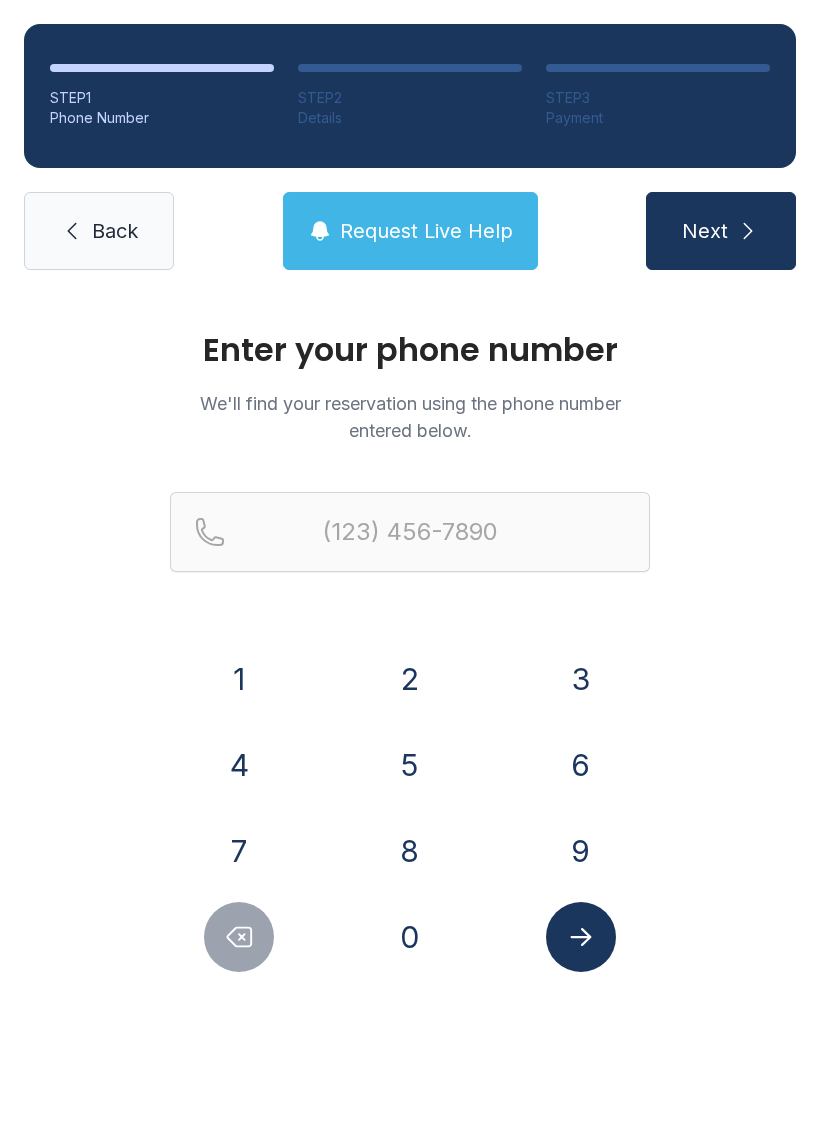 click on "Next" at bounding box center (705, 231) 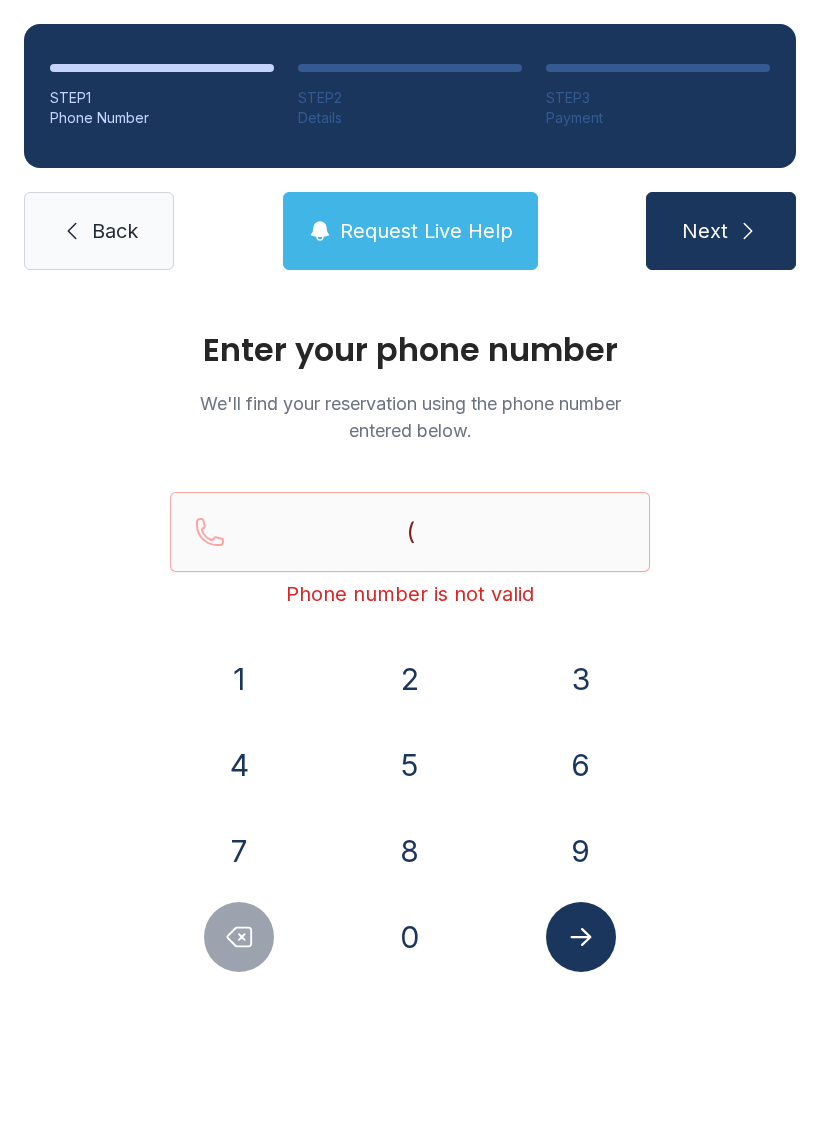 click on "Enter your phone number We'll find your reservation using the phone number entered below. ( Phone number is not valid 1 2 3 4 5 6 7 8 9 0" at bounding box center [410, 673] 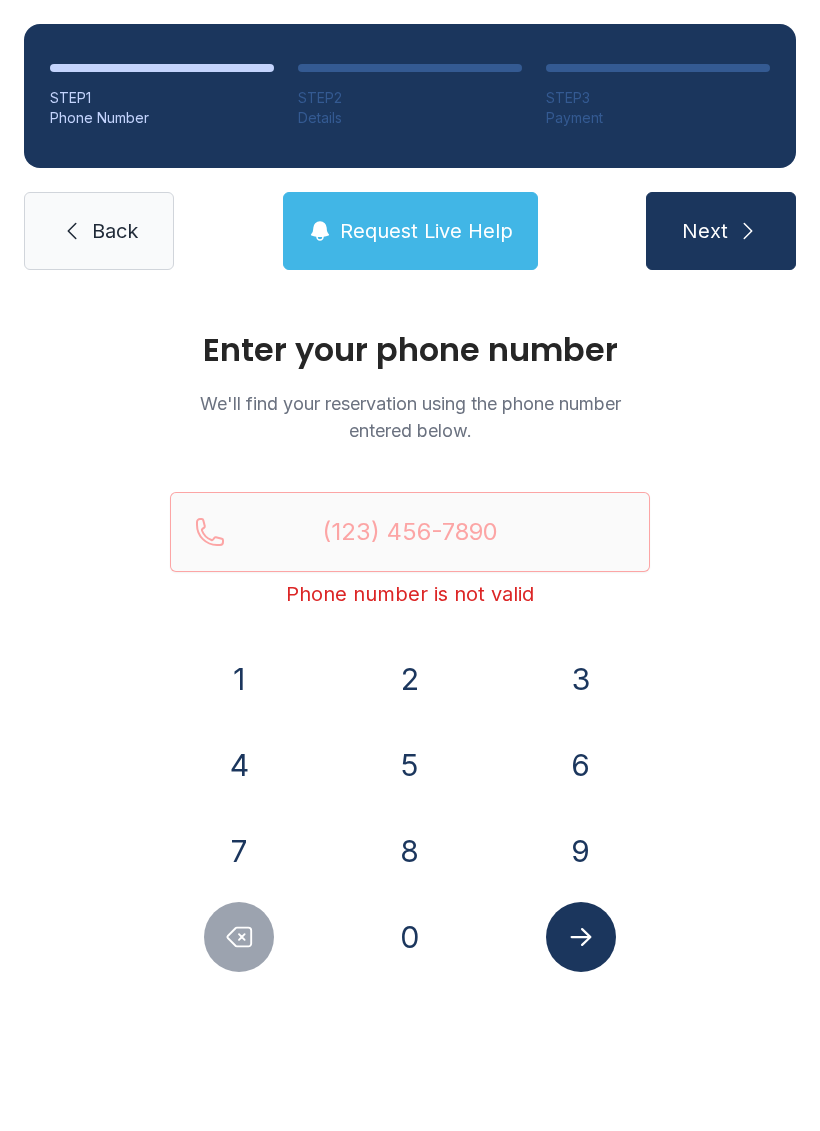 click on "8" at bounding box center [239, 679] 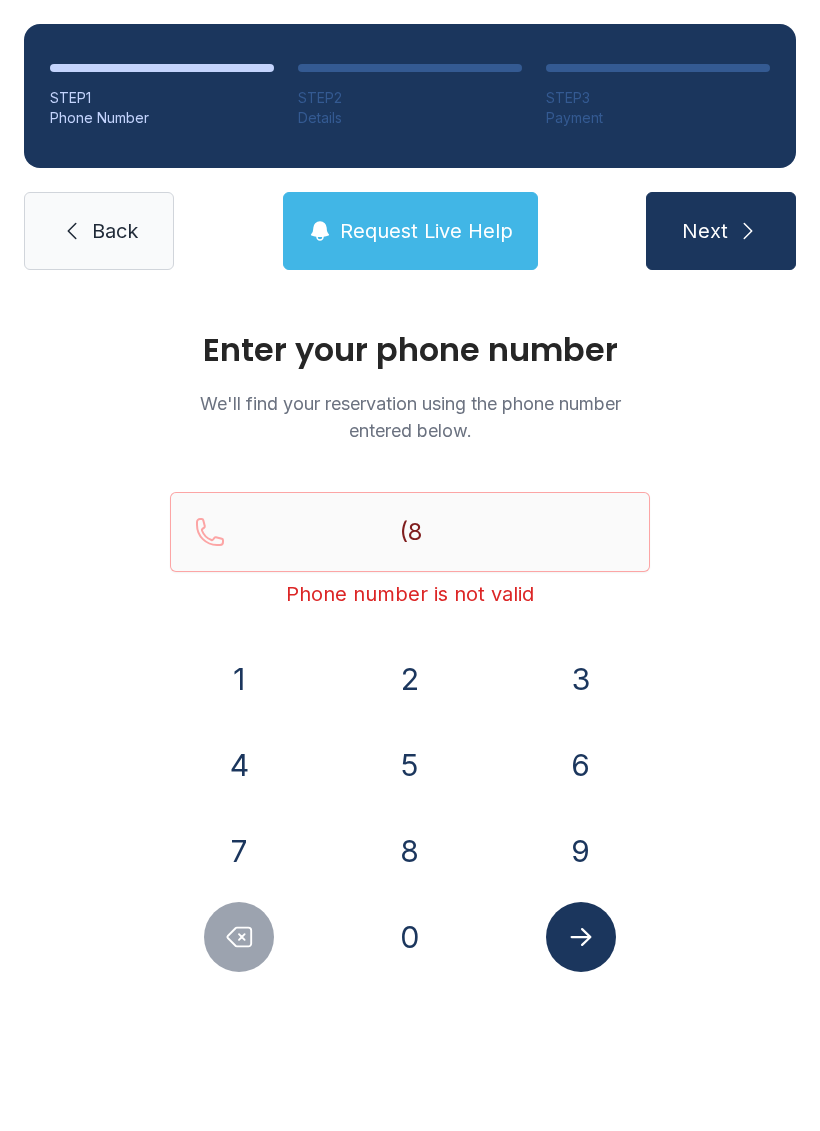 click on "0" at bounding box center (239, 679) 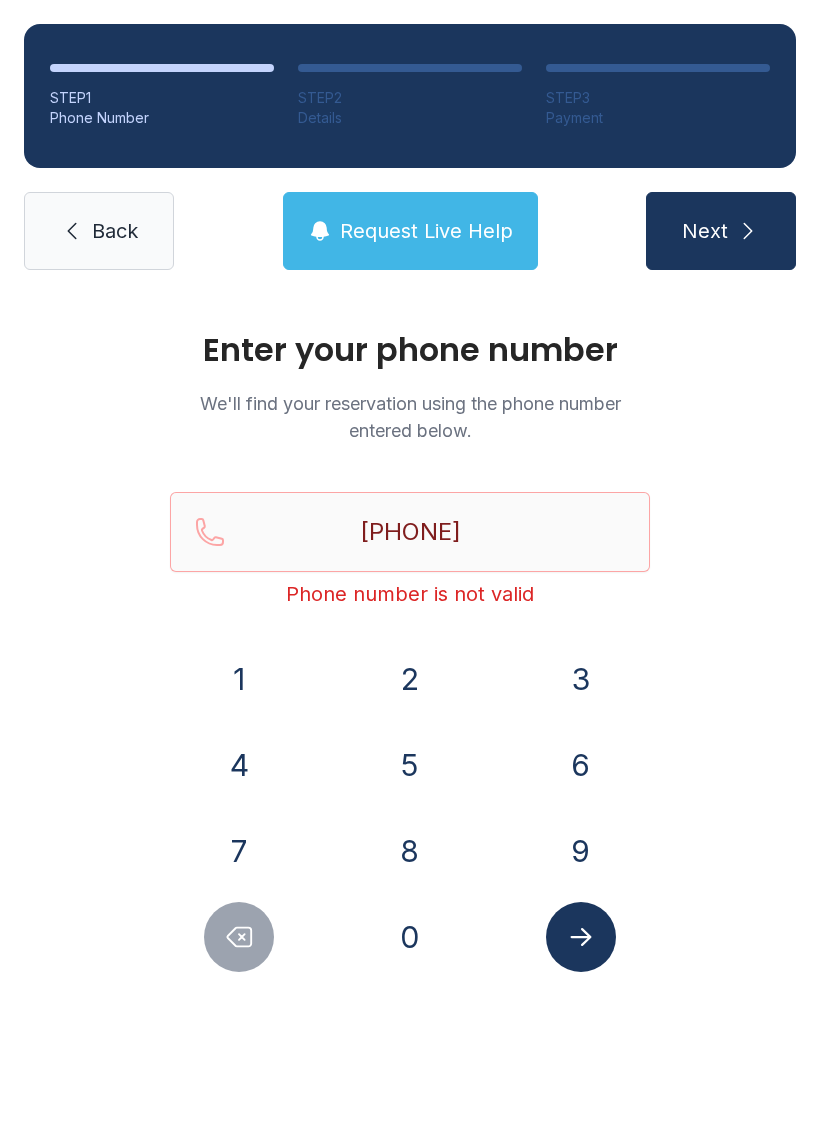 click on "3" at bounding box center (239, 679) 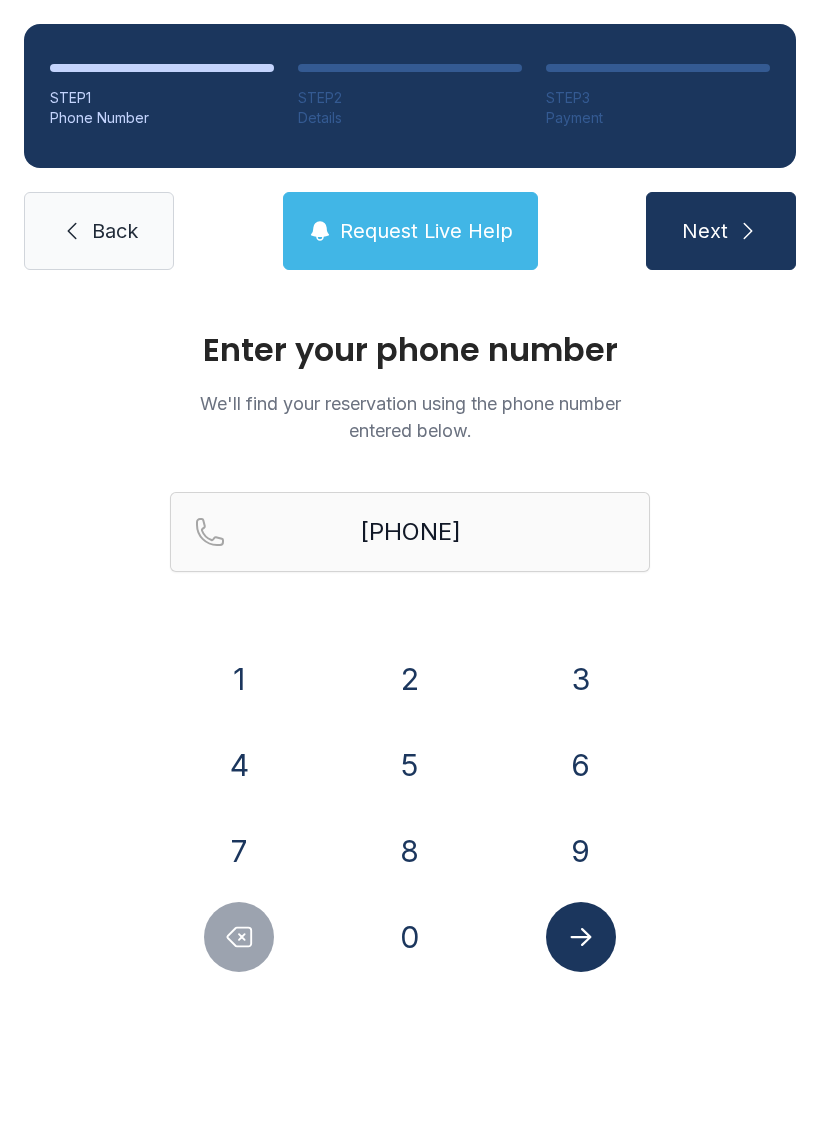 click at bounding box center (581, 937) 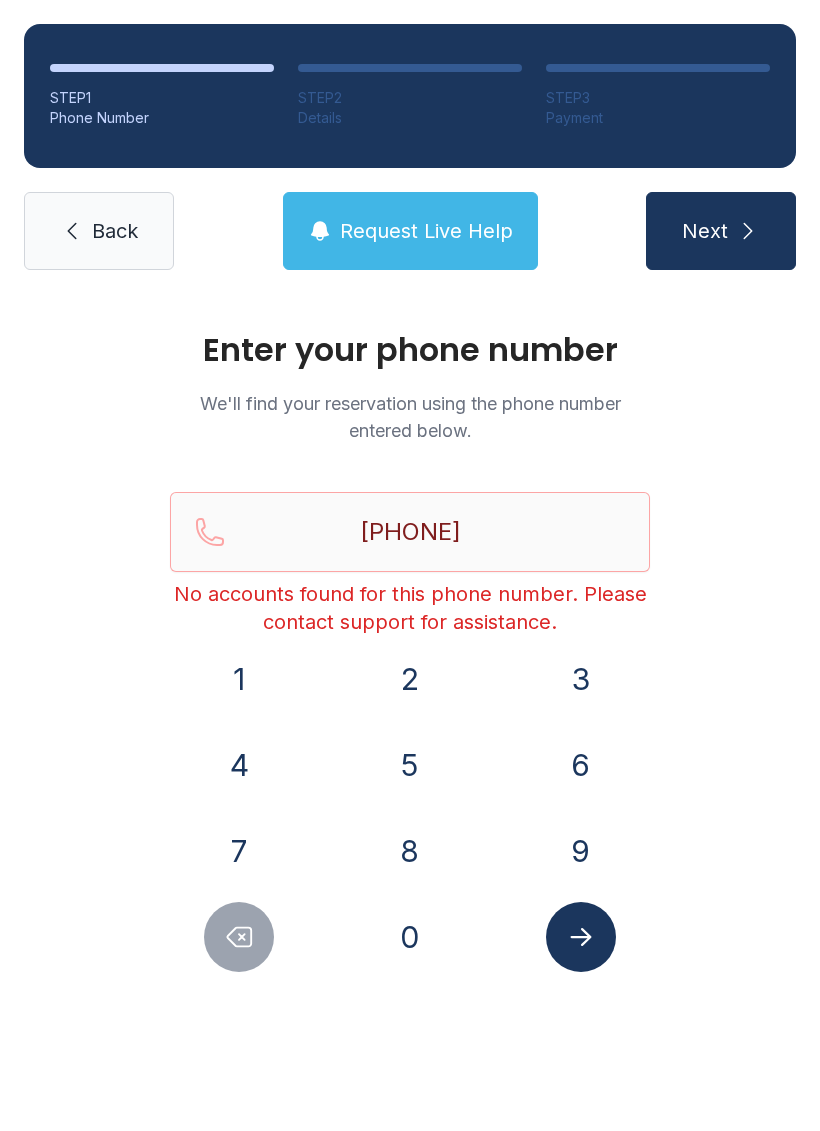 click on "Back" at bounding box center (115, 231) 